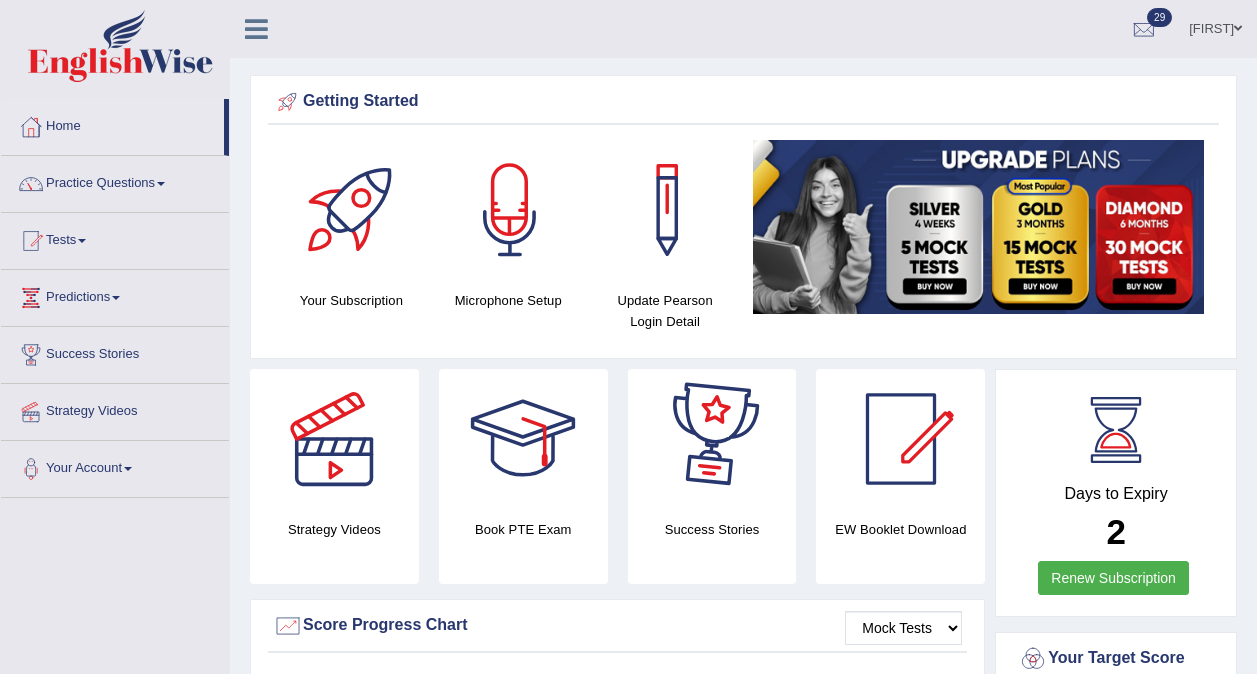 scroll, scrollTop: 0, scrollLeft: 0, axis: both 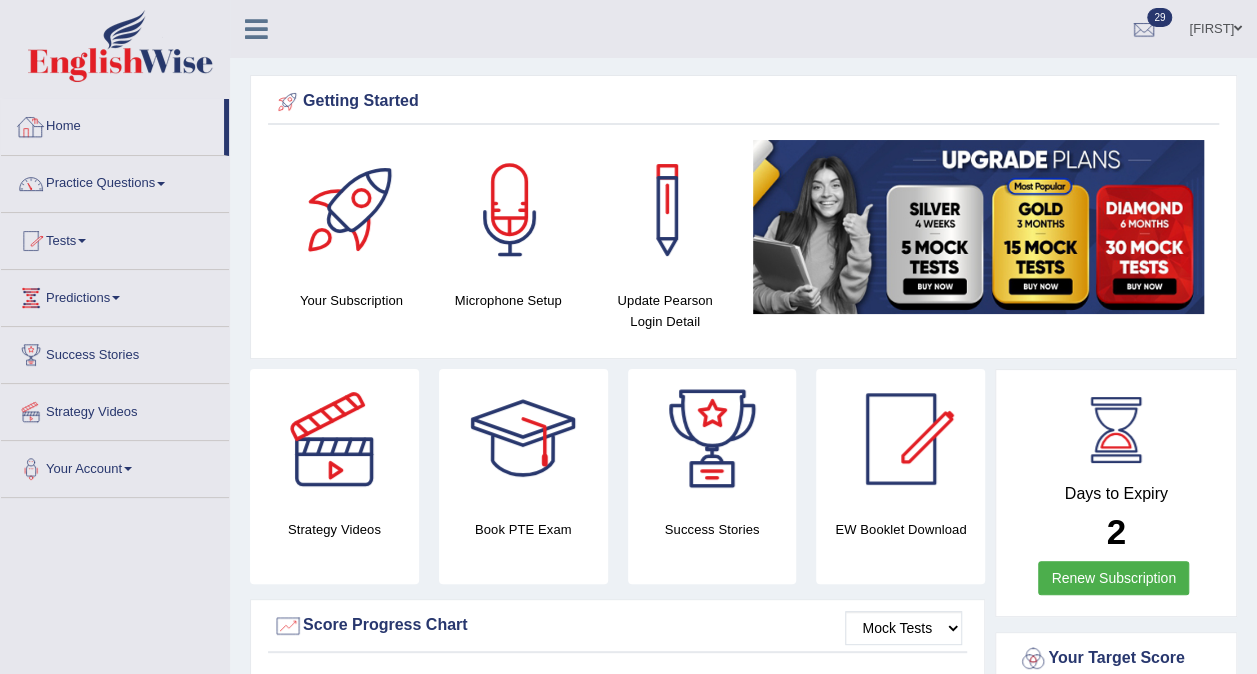 click on "Tests" at bounding box center [115, 238] 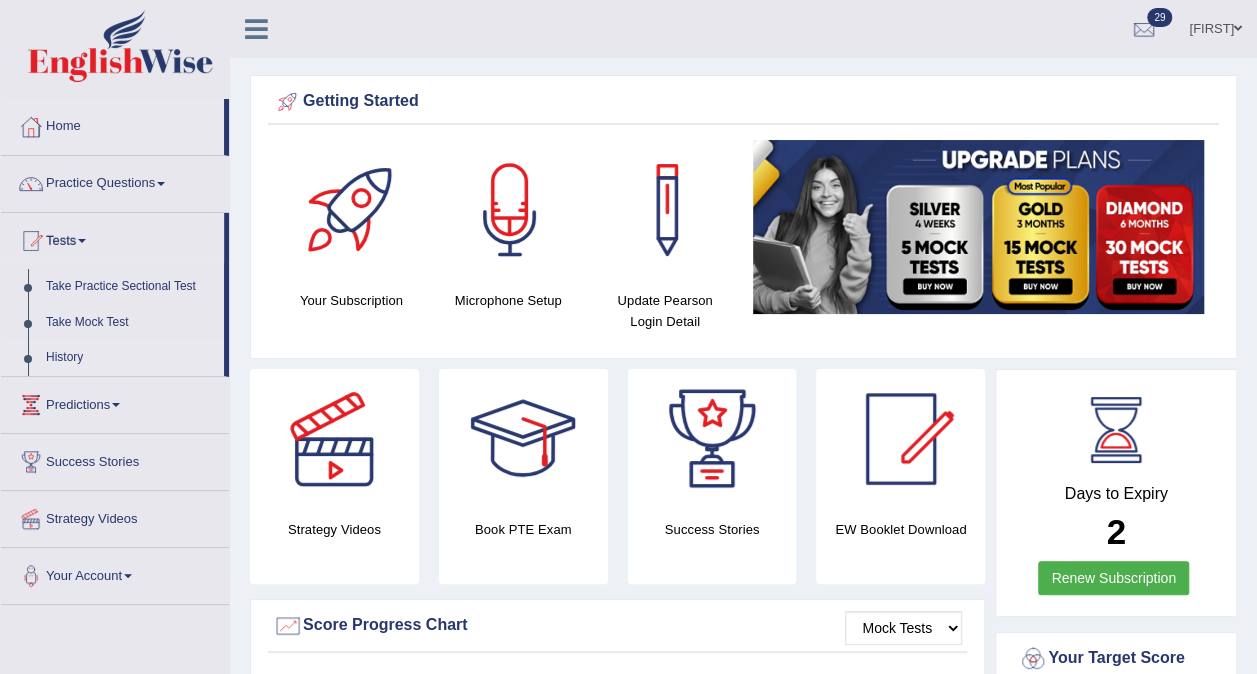click on "History" at bounding box center [130, 358] 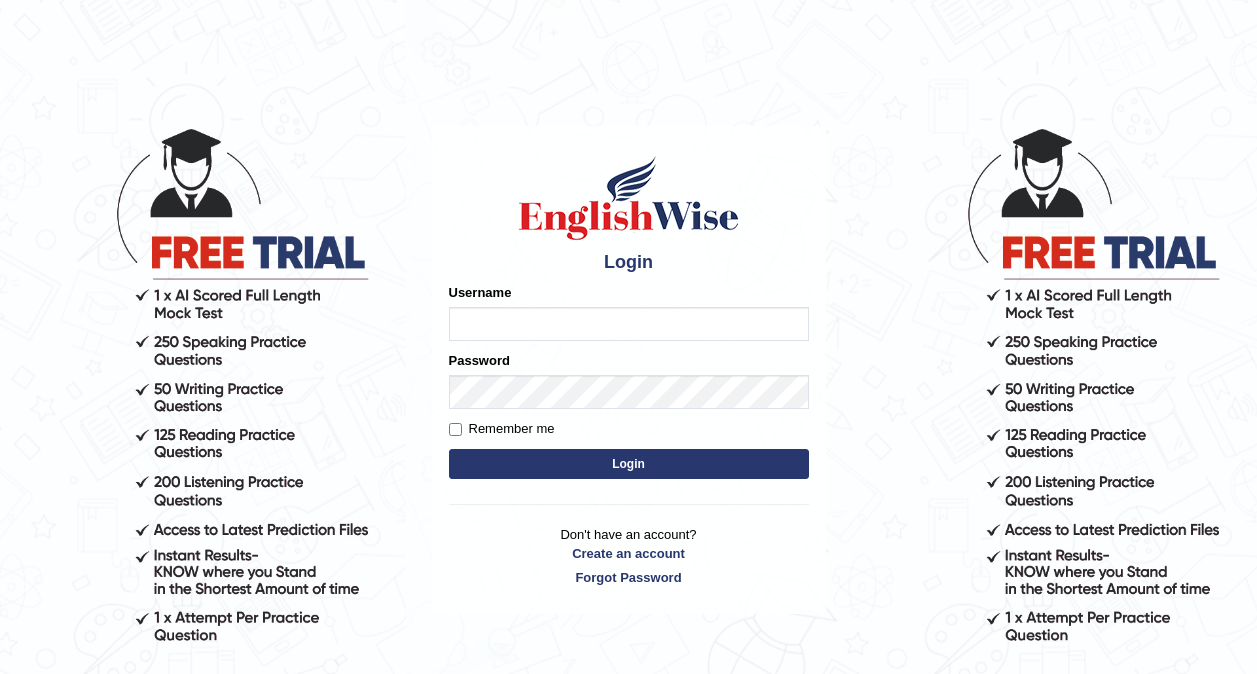 scroll, scrollTop: 0, scrollLeft: 0, axis: both 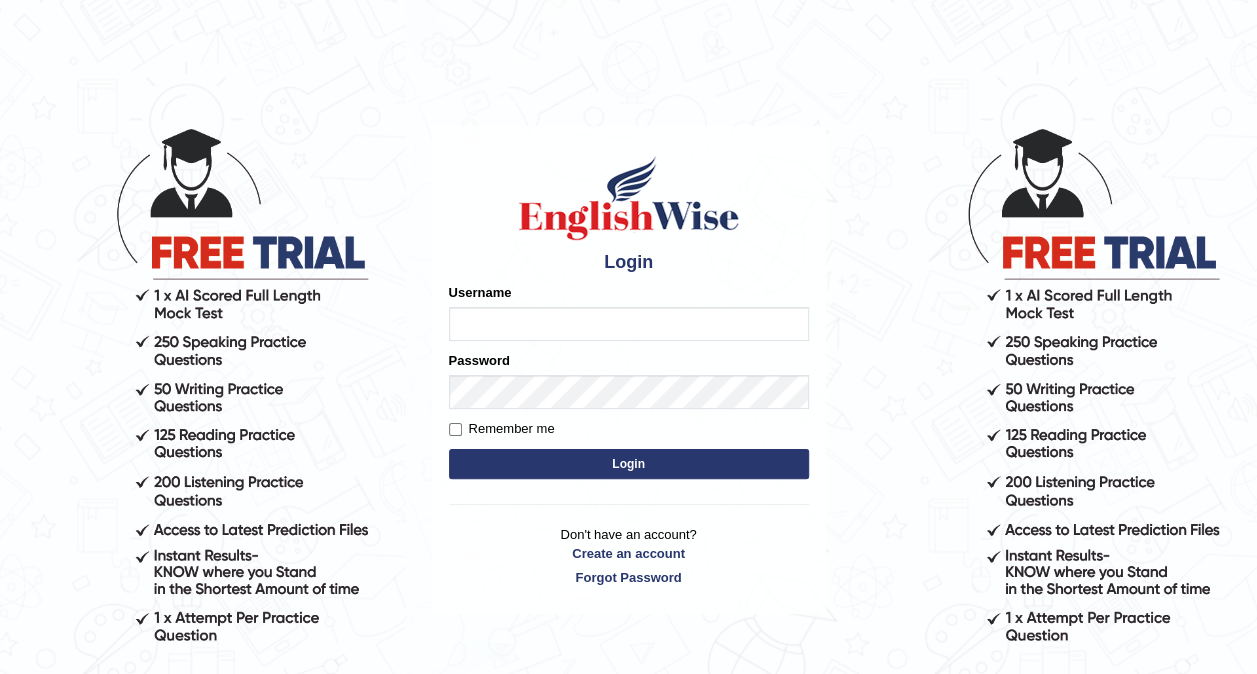 click on "Username" at bounding box center (629, 324) 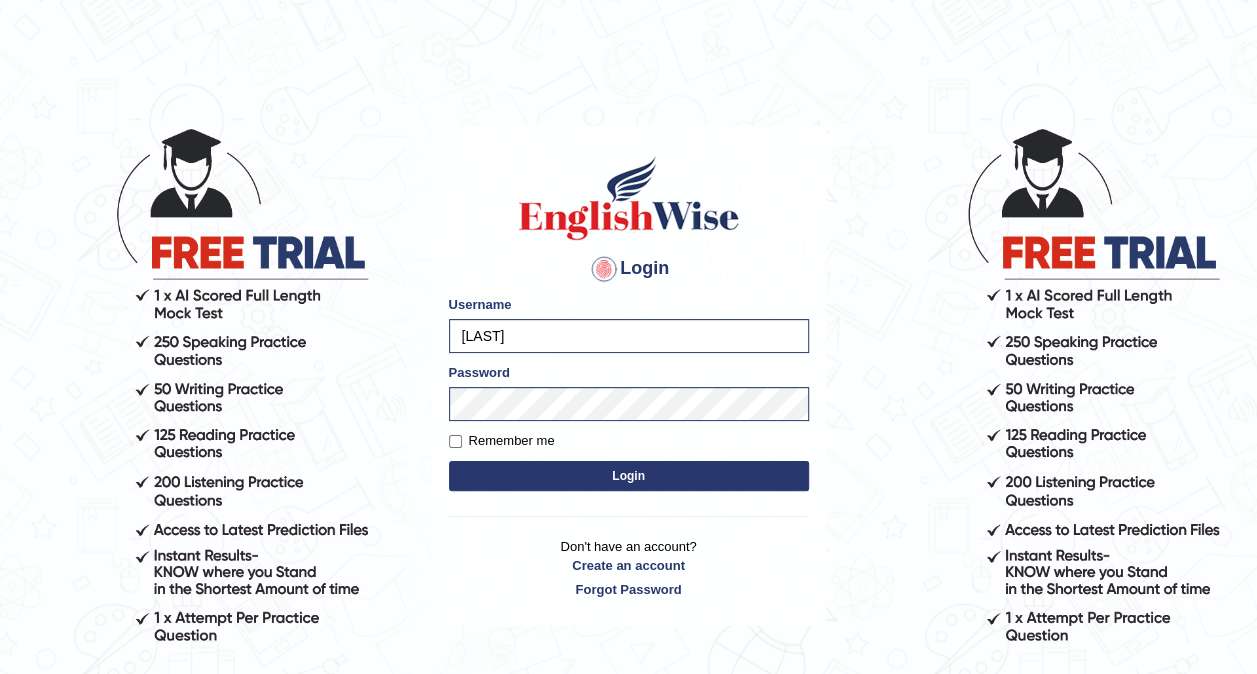 click on "Login" at bounding box center [629, 476] 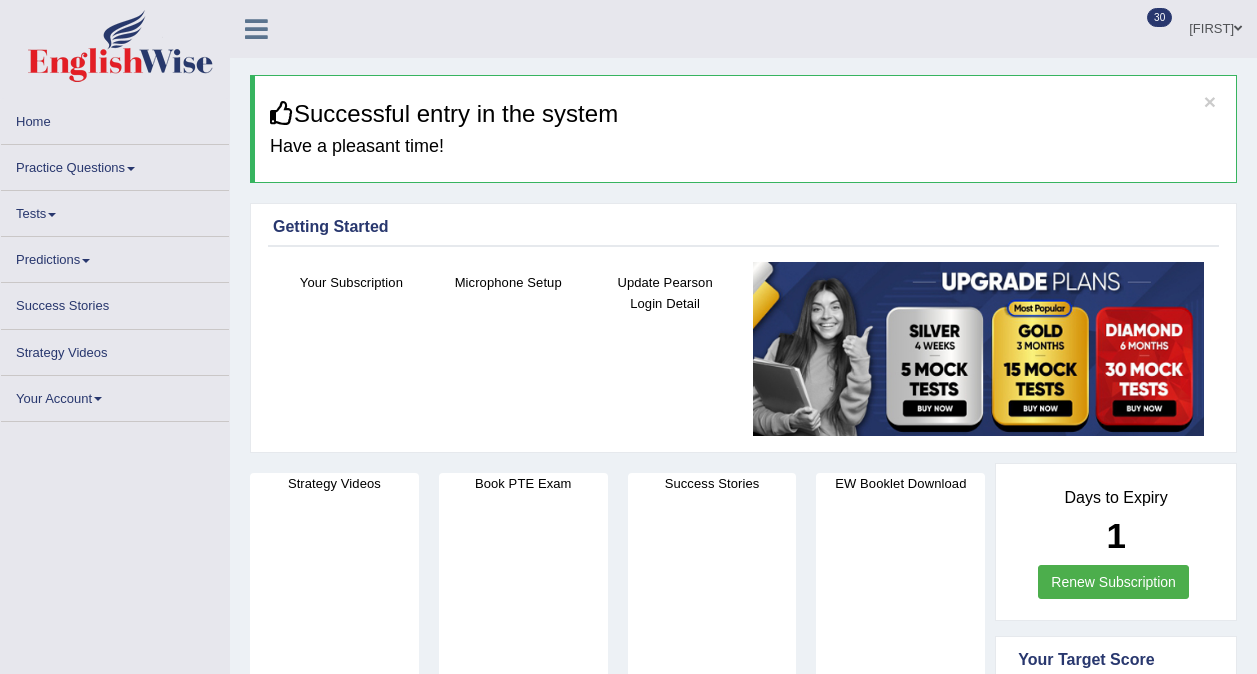 scroll, scrollTop: 0, scrollLeft: 0, axis: both 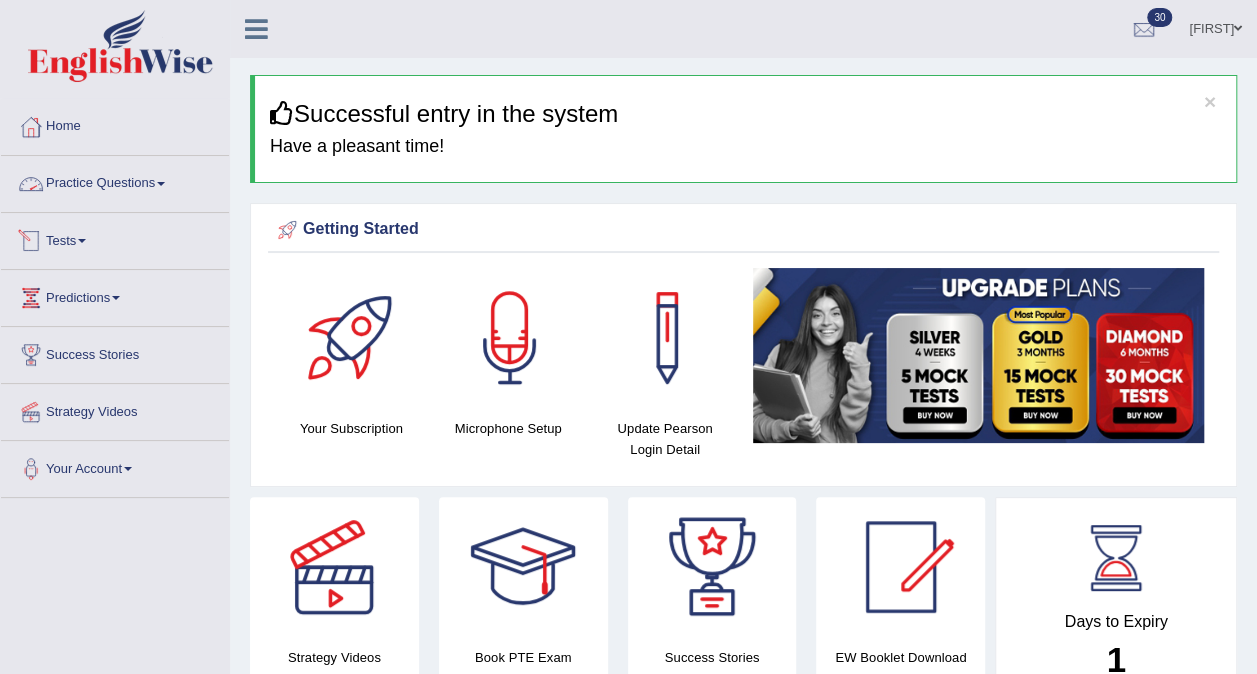 click on "Tests" at bounding box center [115, 238] 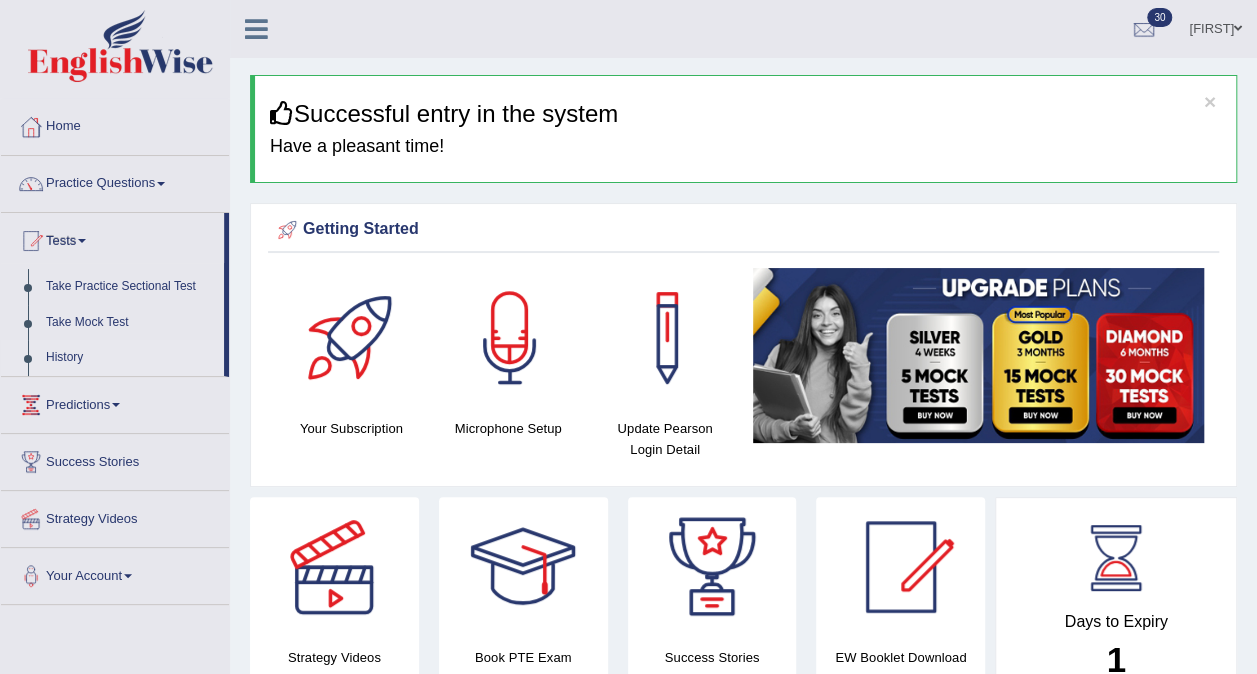 click on "History" at bounding box center [130, 358] 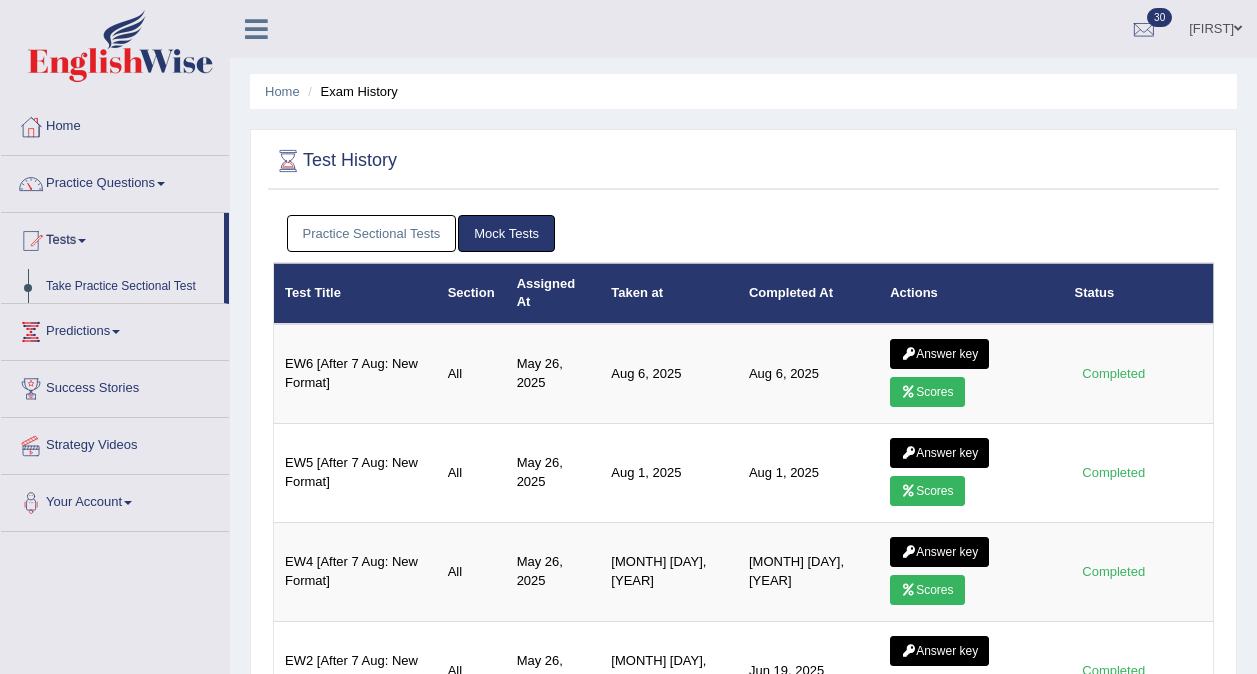 scroll, scrollTop: 0, scrollLeft: 0, axis: both 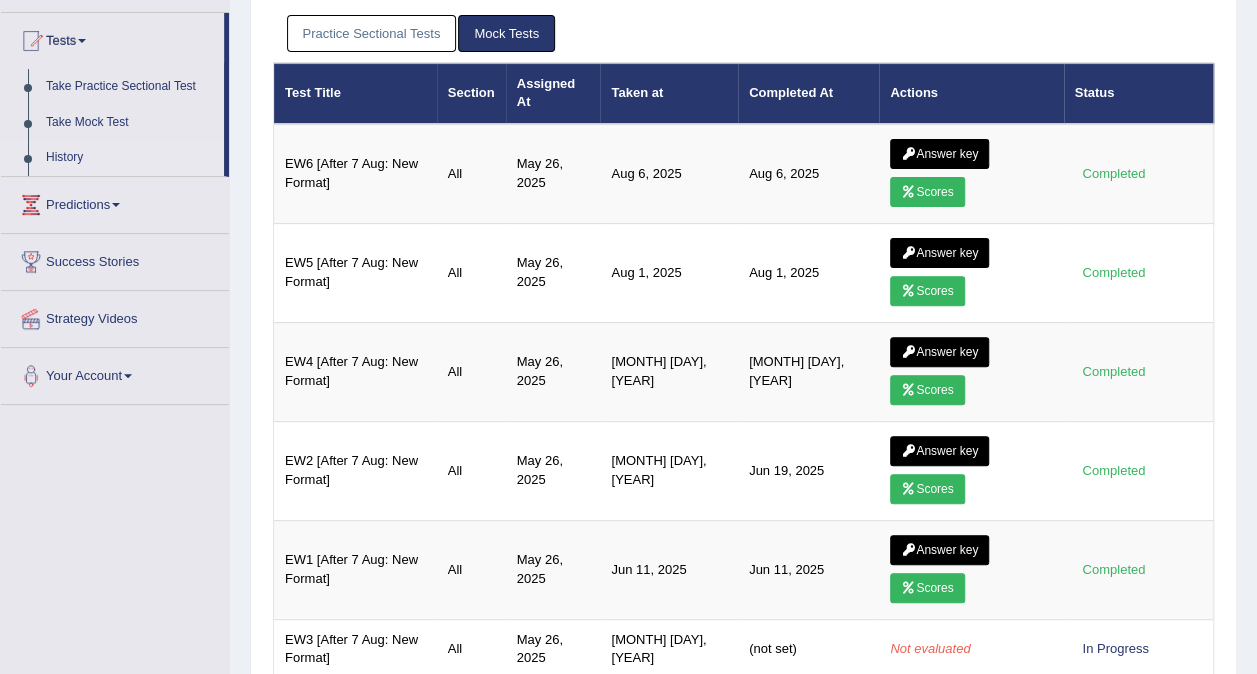 click on "Mock Tests" at bounding box center (506, 33) 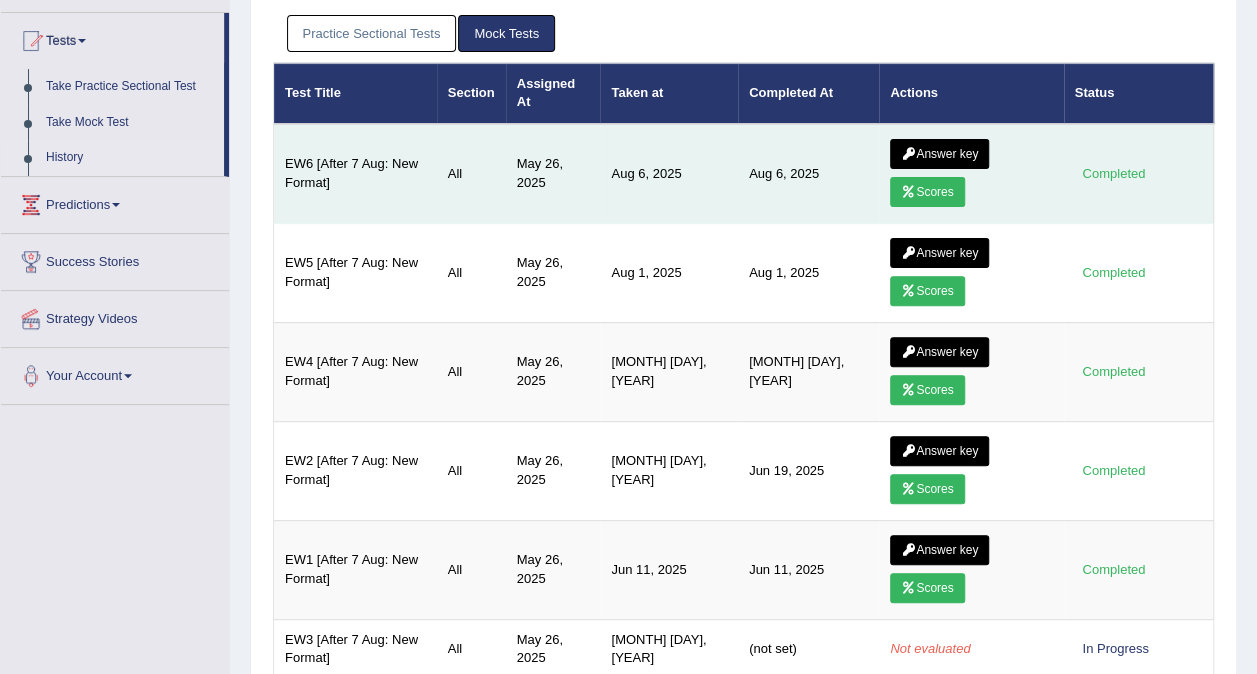click on "Scores" at bounding box center (927, 192) 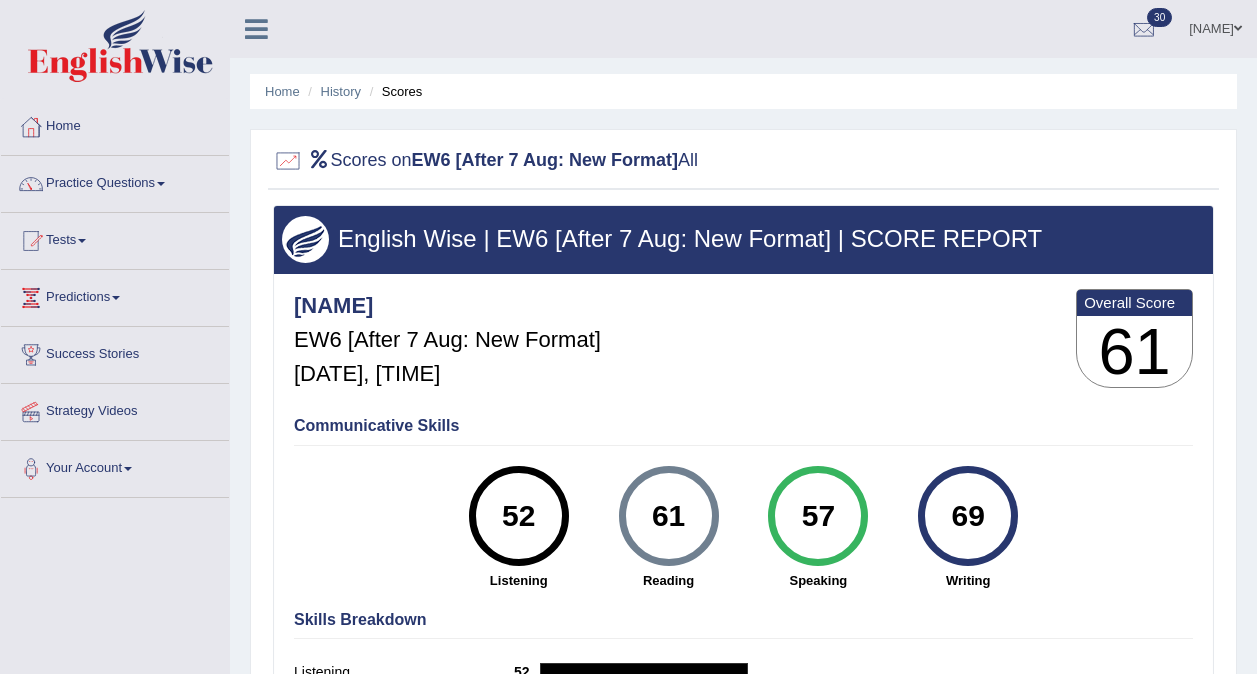 scroll, scrollTop: 0, scrollLeft: 0, axis: both 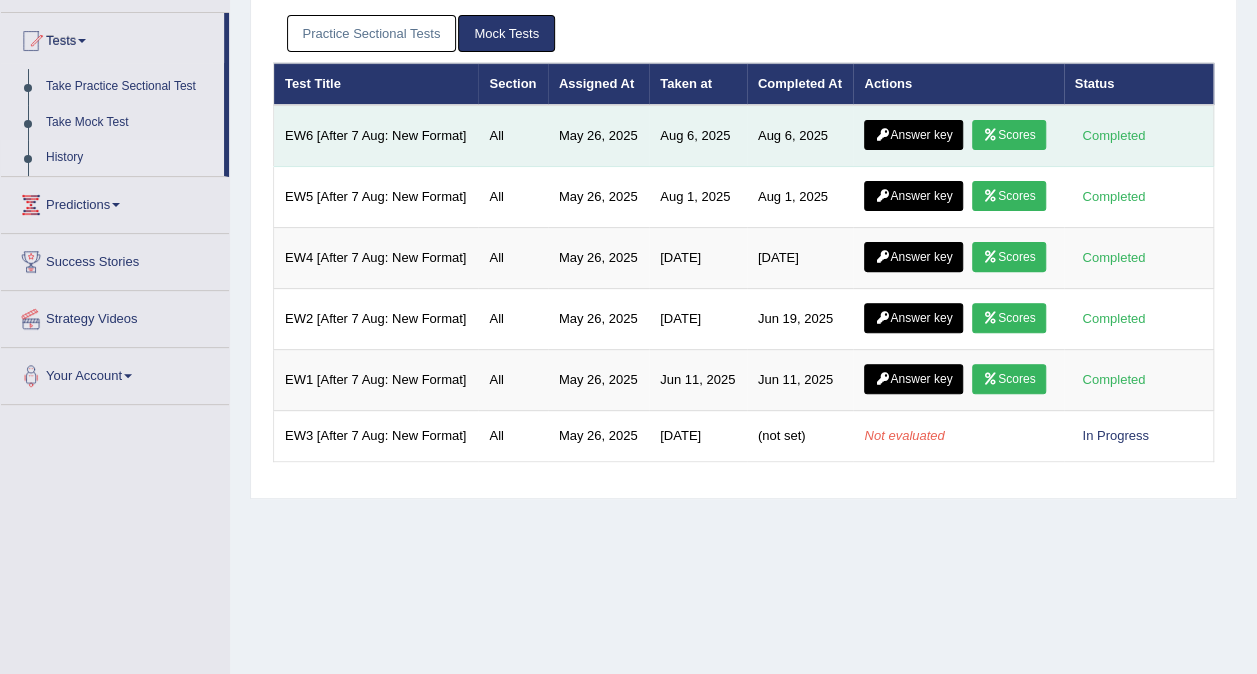 click on "Answer key" at bounding box center [913, 135] 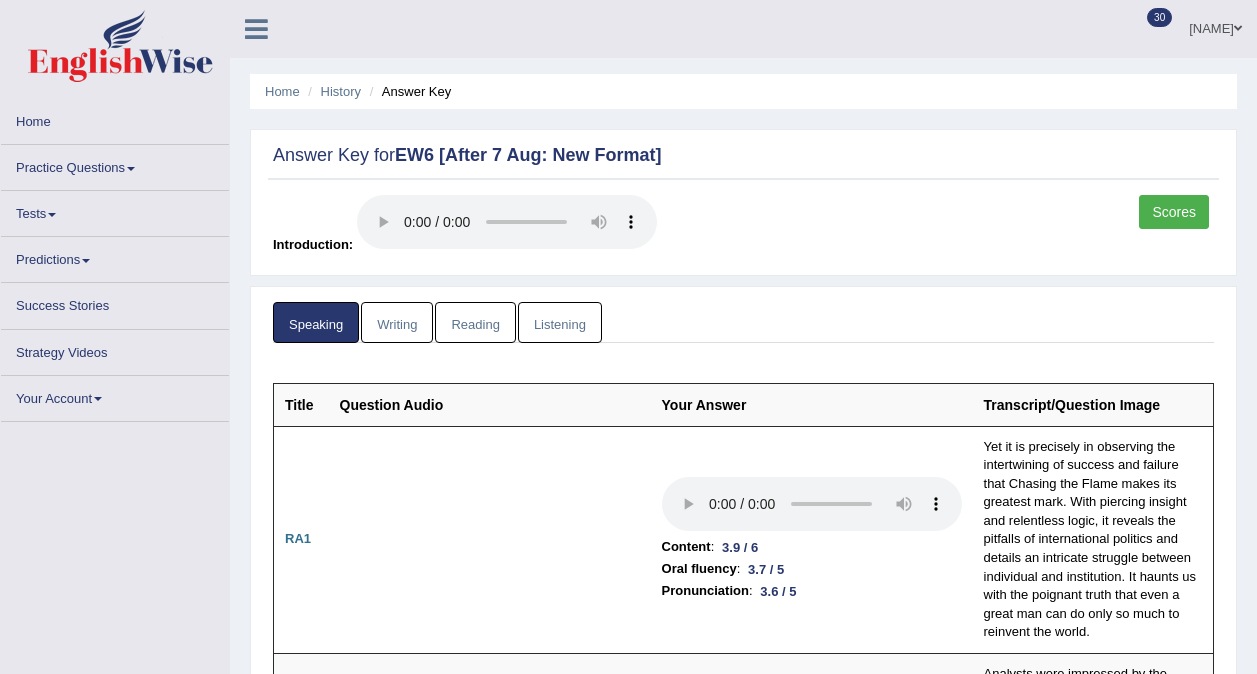 scroll, scrollTop: 0, scrollLeft: 0, axis: both 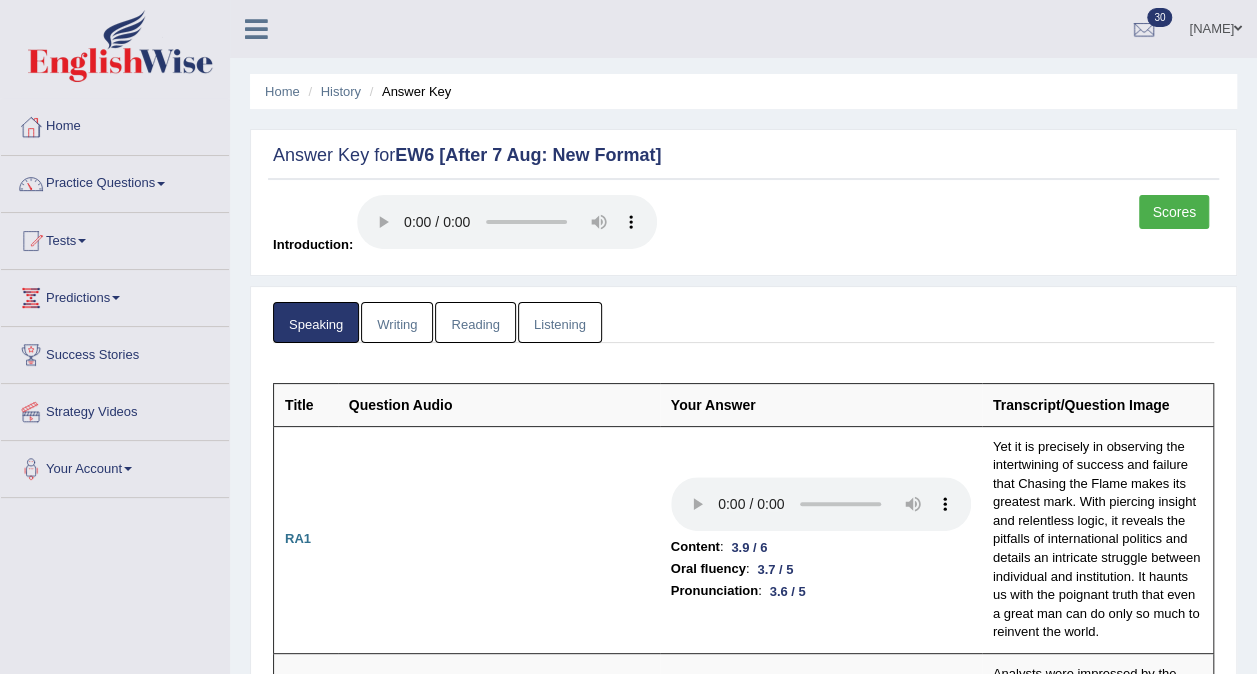 click on "Writing" at bounding box center [397, 322] 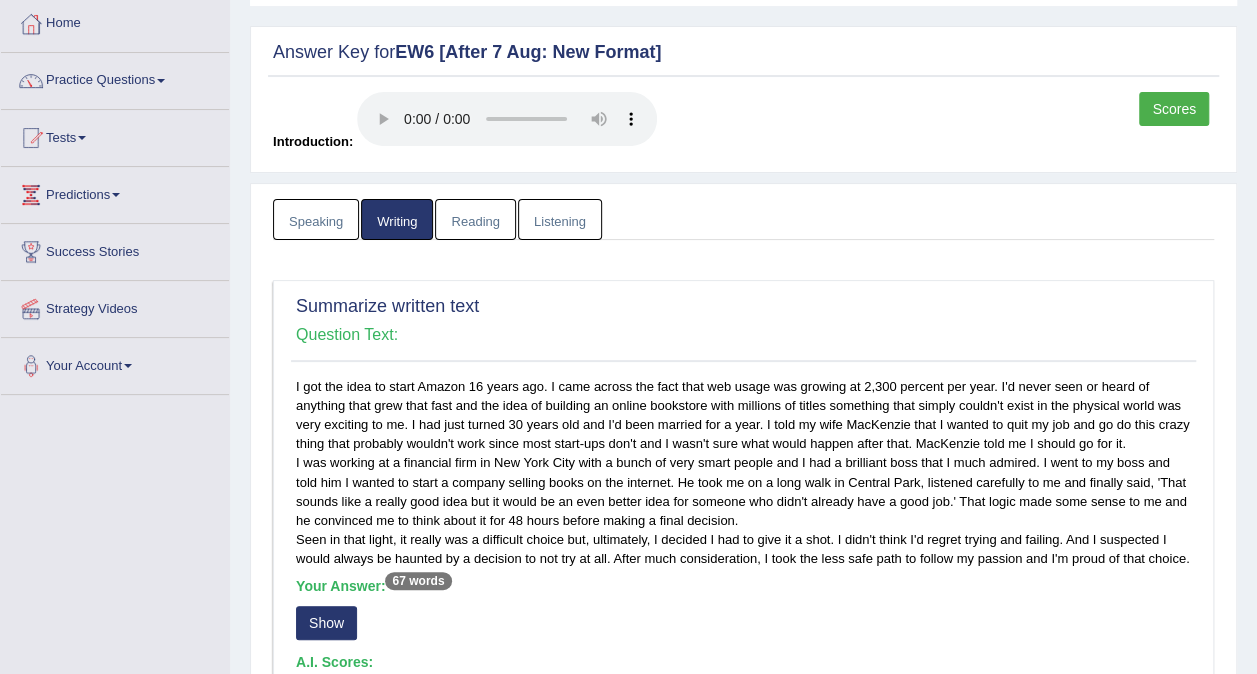 scroll, scrollTop: 0, scrollLeft: 0, axis: both 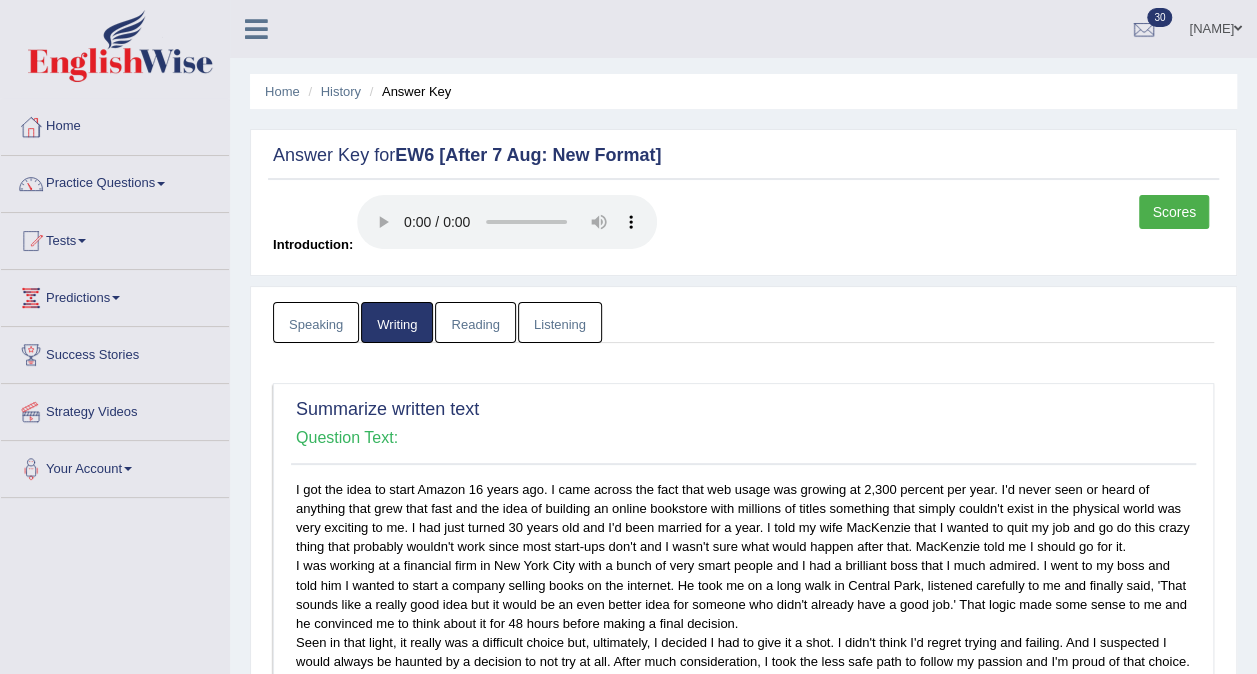 click on "Reading" at bounding box center (475, 322) 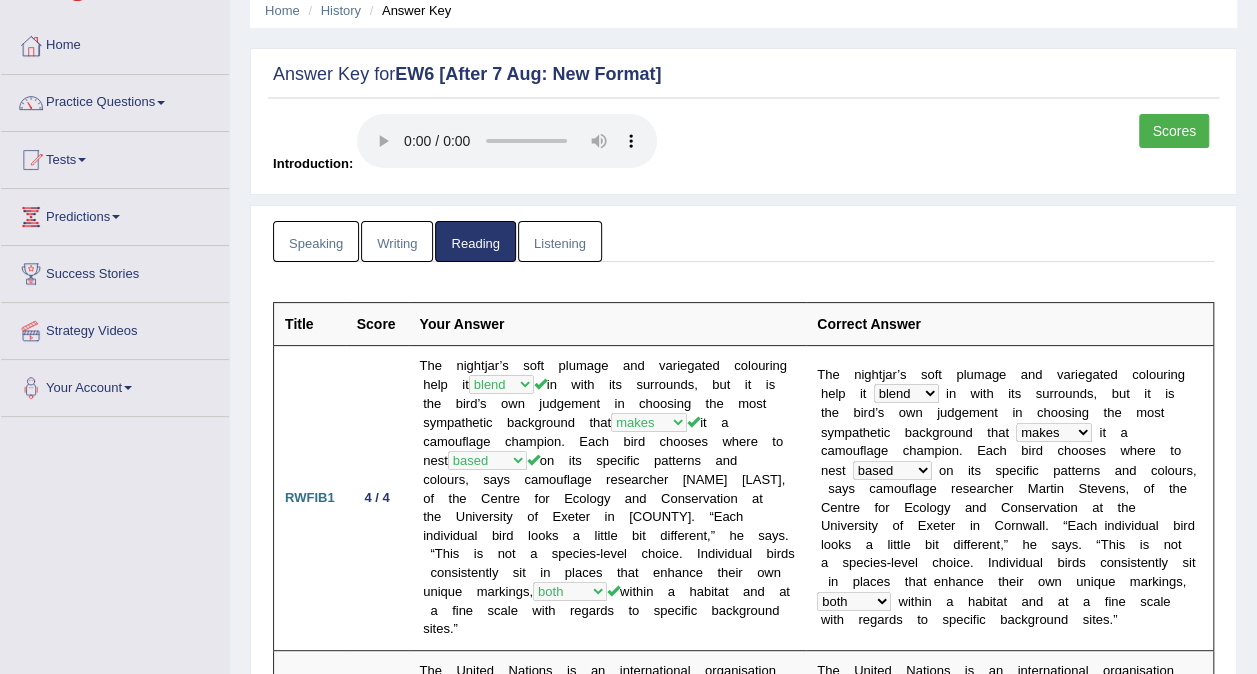 scroll, scrollTop: 0, scrollLeft: 0, axis: both 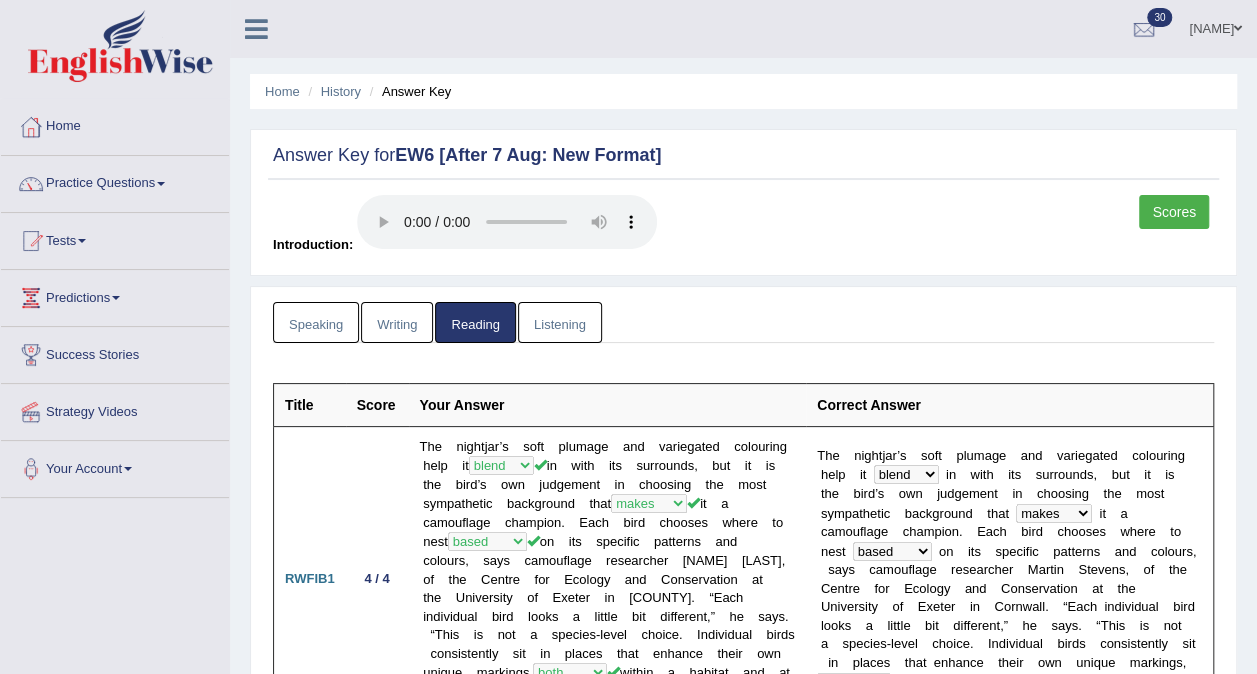 click on "Listening" at bounding box center [560, 322] 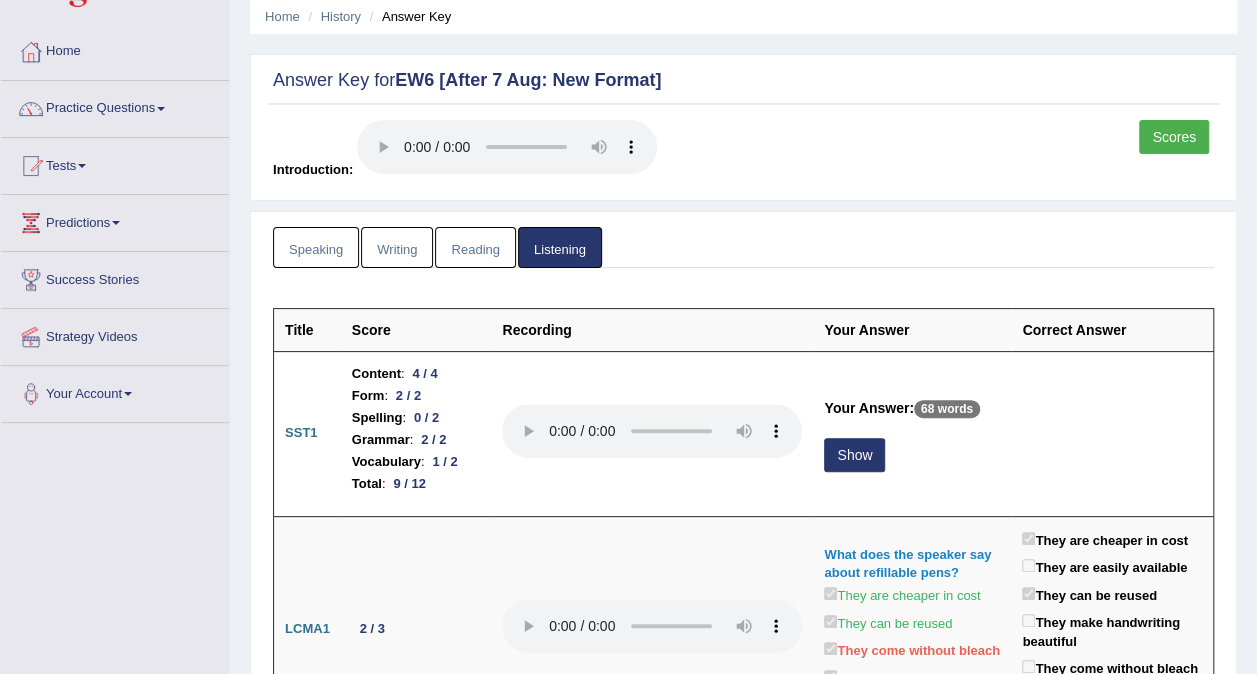 scroll, scrollTop: 200, scrollLeft: 0, axis: vertical 